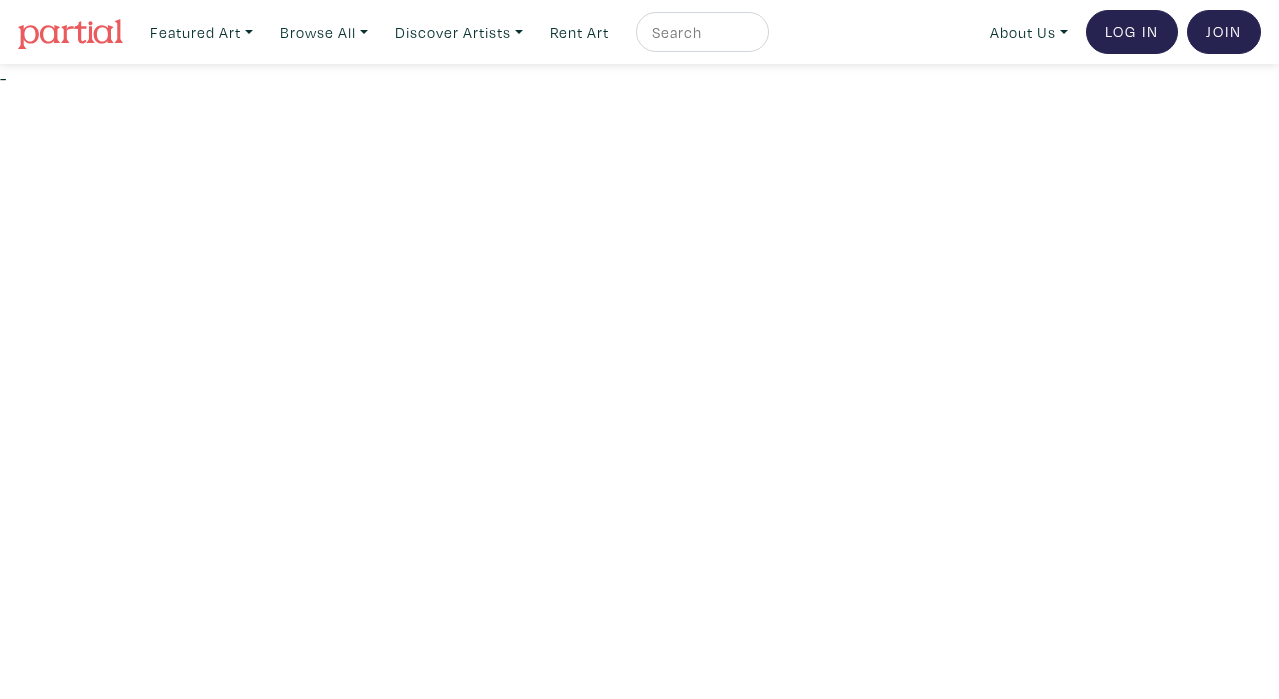scroll, scrollTop: 0, scrollLeft: 0, axis: both 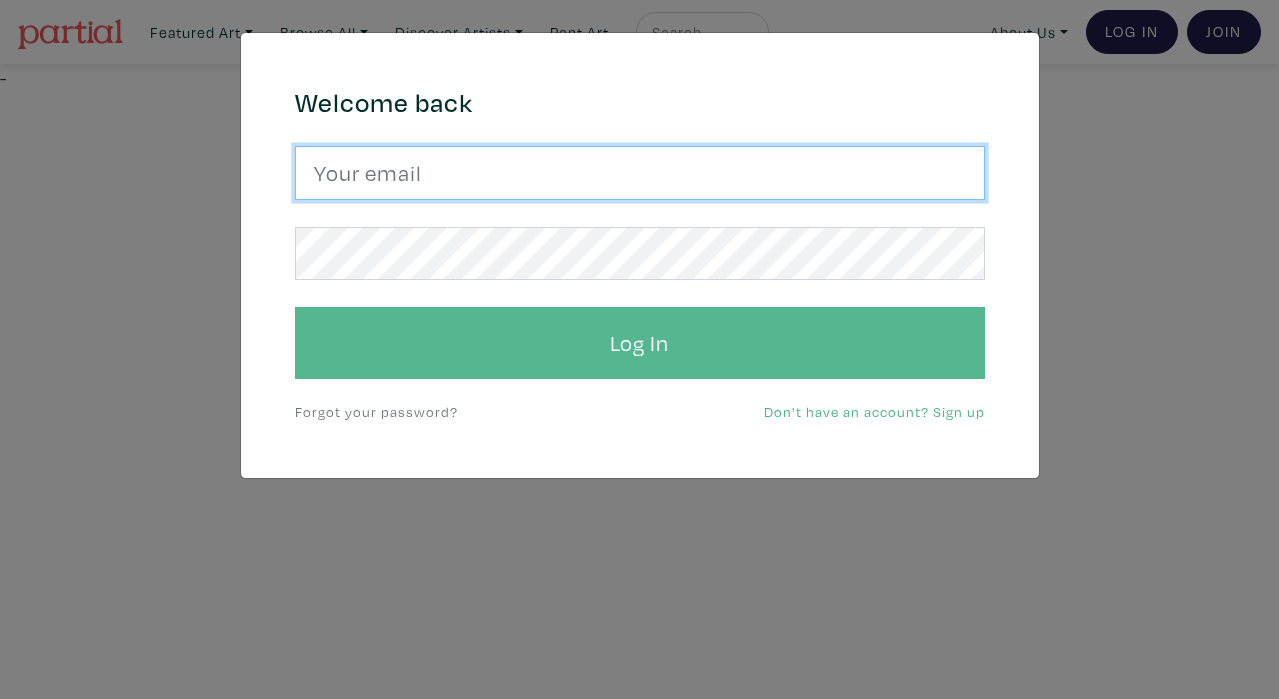type on "info@martastares.com" 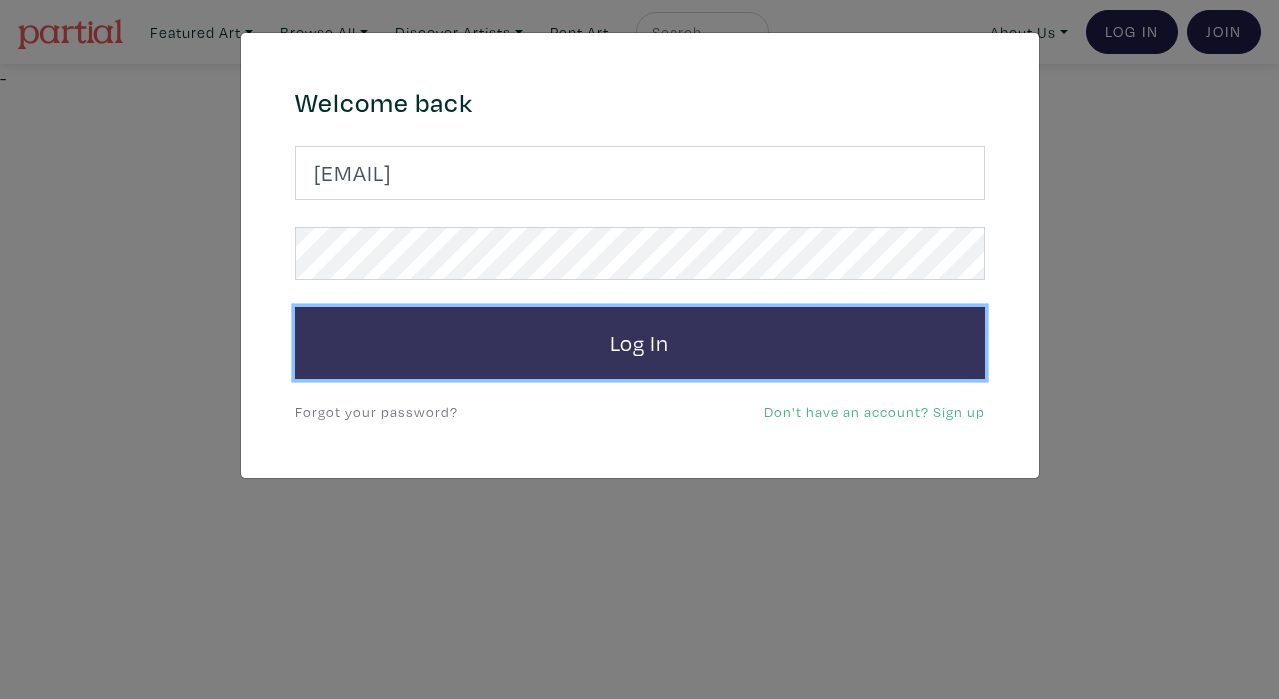 click on "Log In" at bounding box center (640, 343) 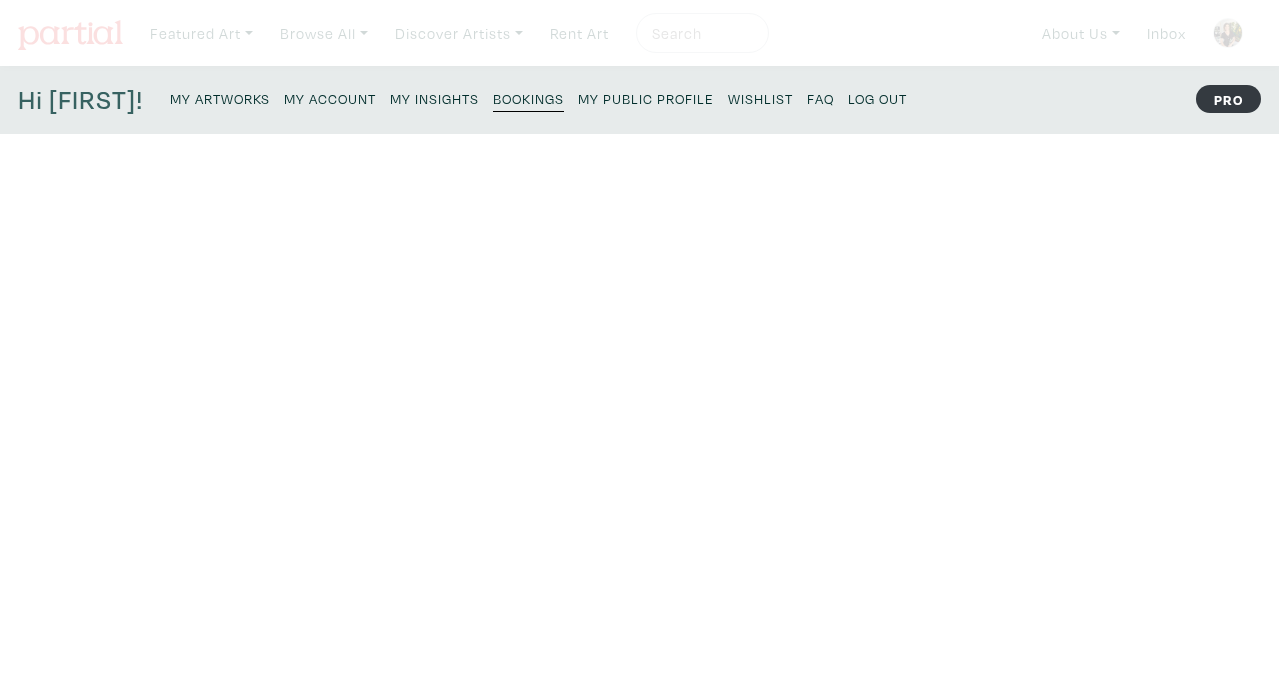 scroll, scrollTop: 0, scrollLeft: 0, axis: both 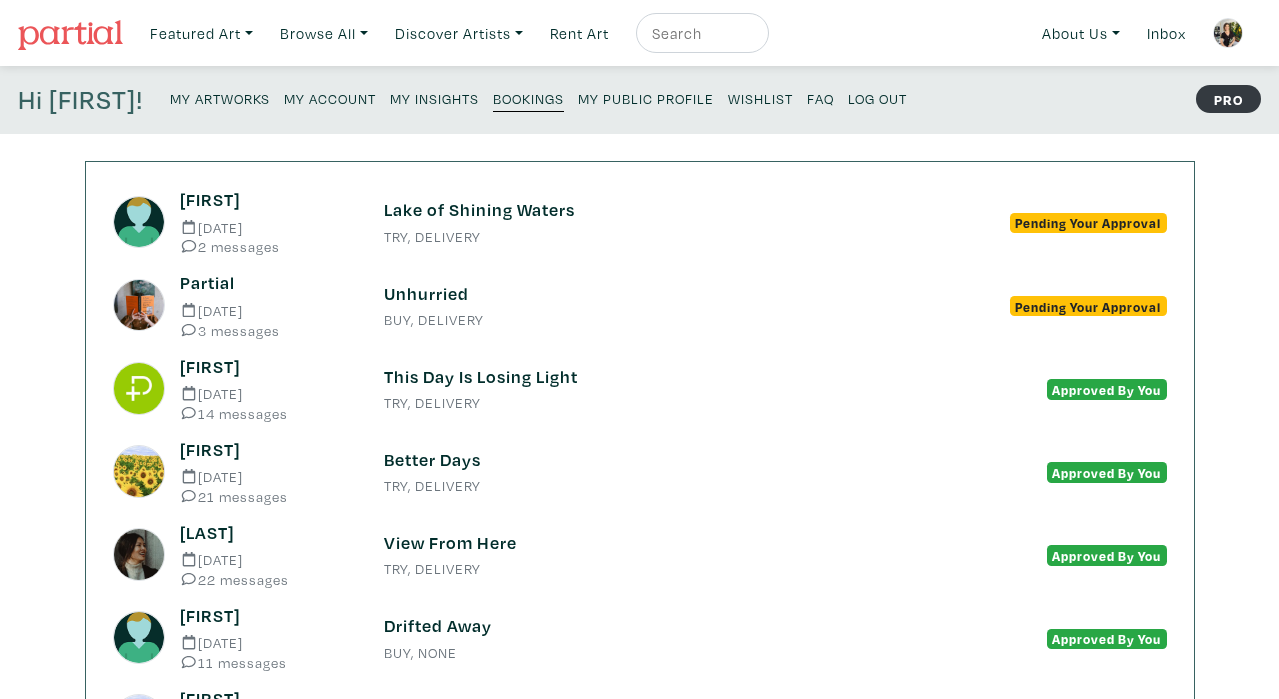 click on "Pending Your Approval" at bounding box center (1088, 223) 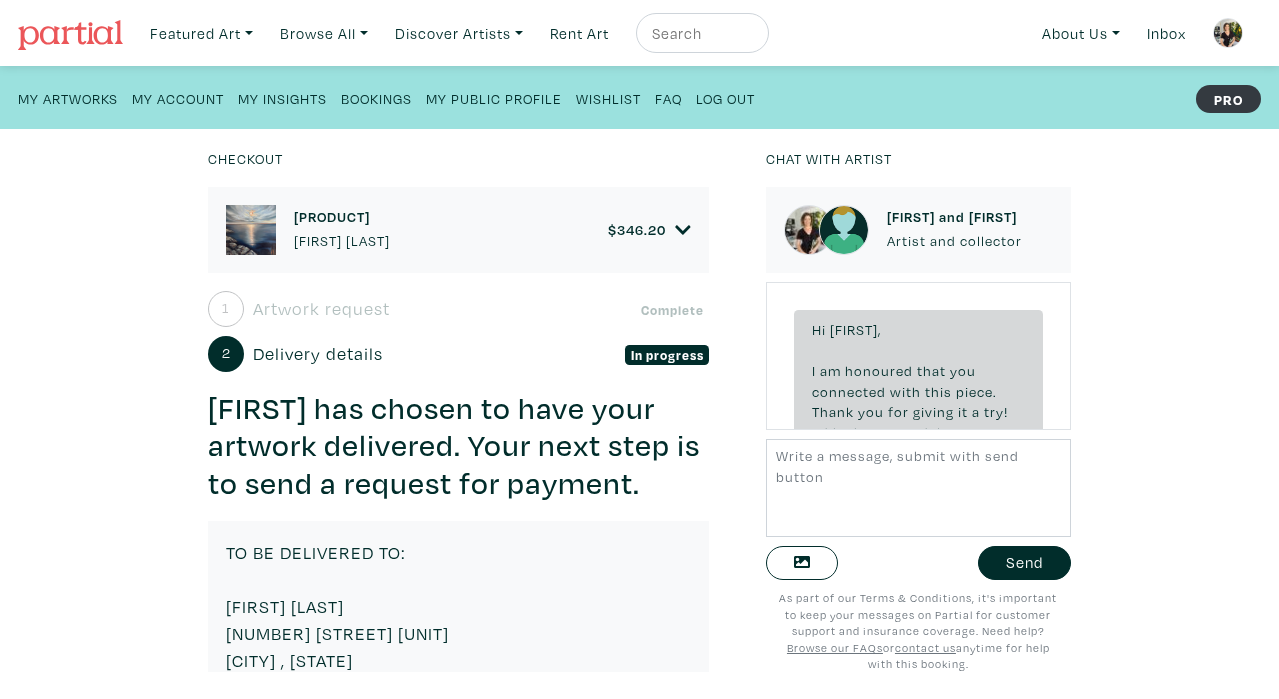 scroll, scrollTop: 0, scrollLeft: 0, axis: both 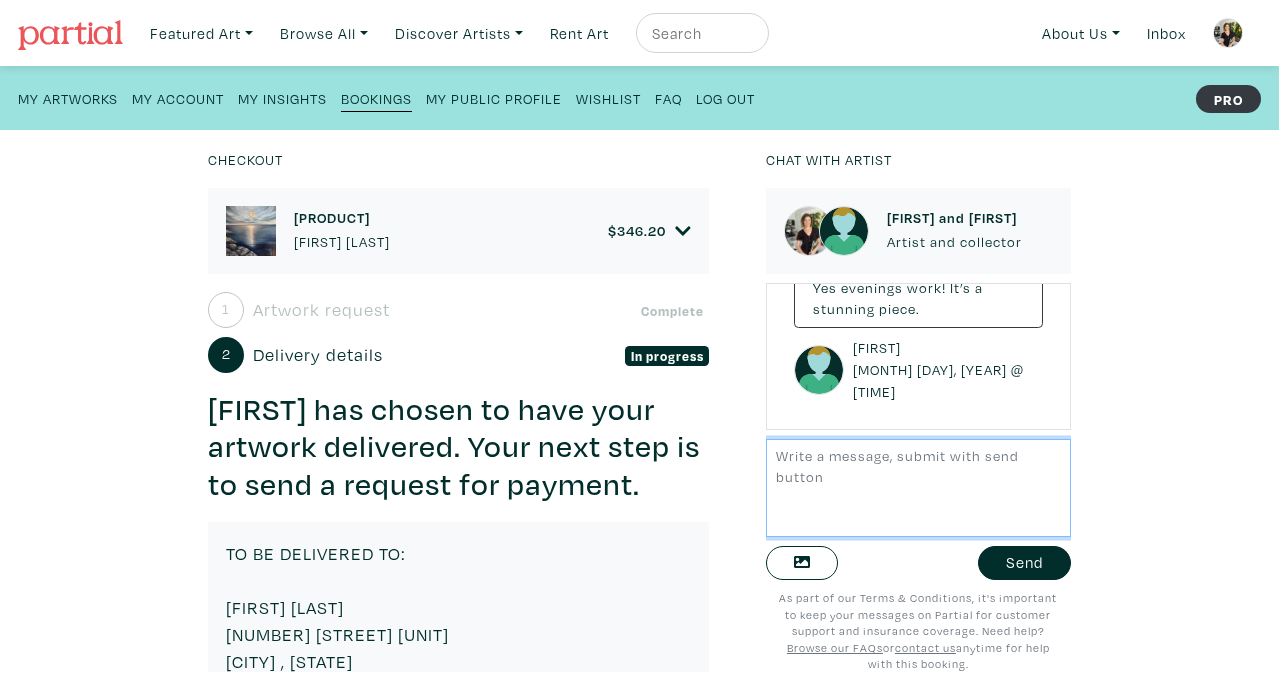 click at bounding box center (918, 487) 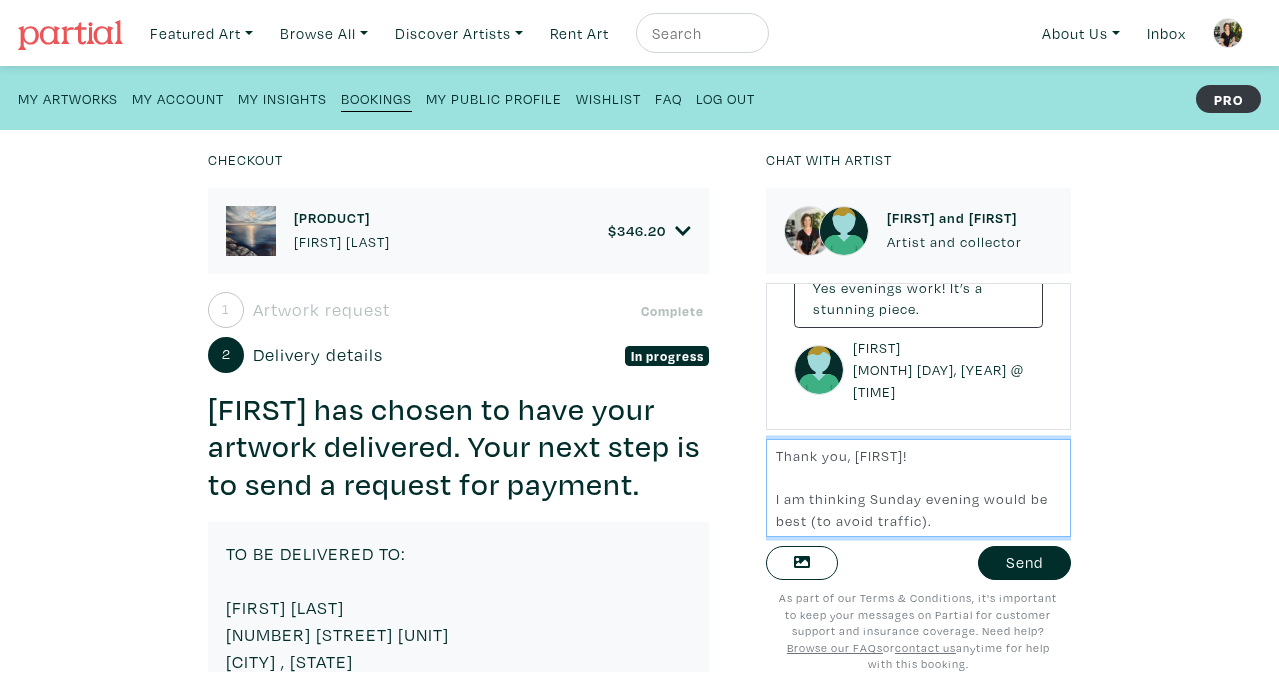 type on "Thank you, Ashley!
I am thinking Sunday evening would be best (to avoid traffic)." 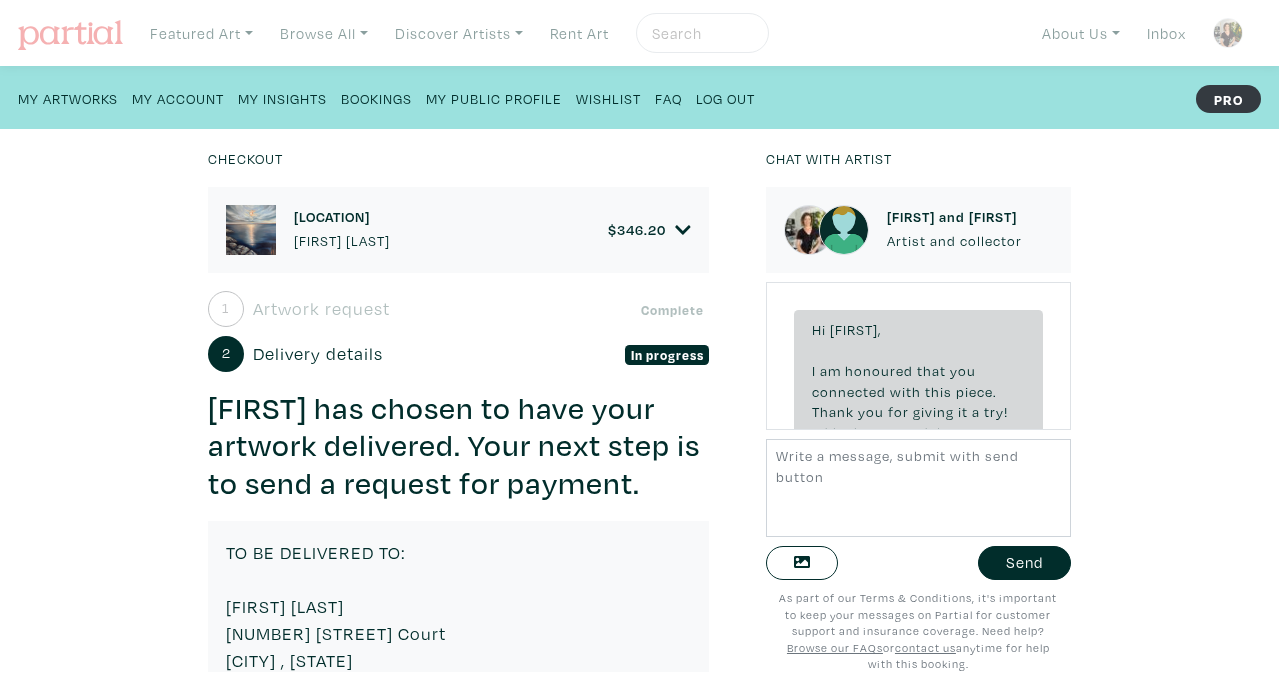 scroll, scrollTop: 0, scrollLeft: 0, axis: both 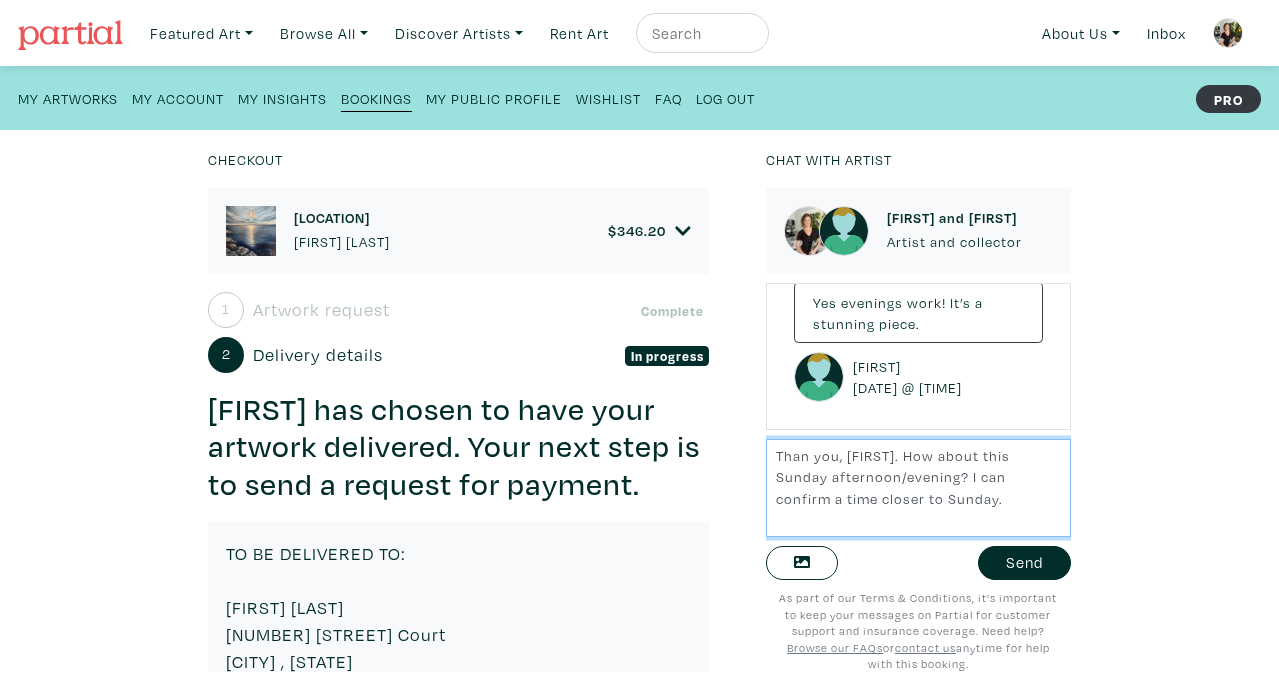 click on "Than you, Ashley. How about this Sunday afternoon/evening? I can confirm a time closer to Sunday." at bounding box center (918, 487) 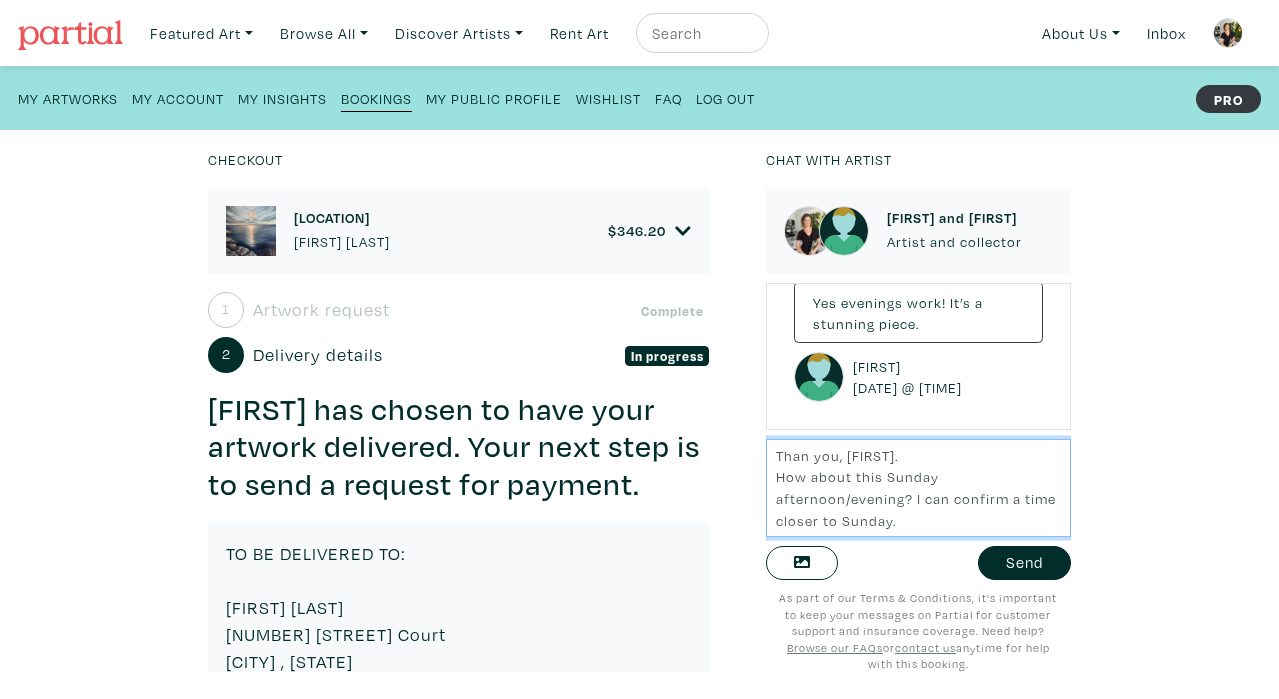 click on "Than you, Ashley.
How about this Sunday afternoon/evening? I can confirm a time closer to Sunday." at bounding box center (918, 487) 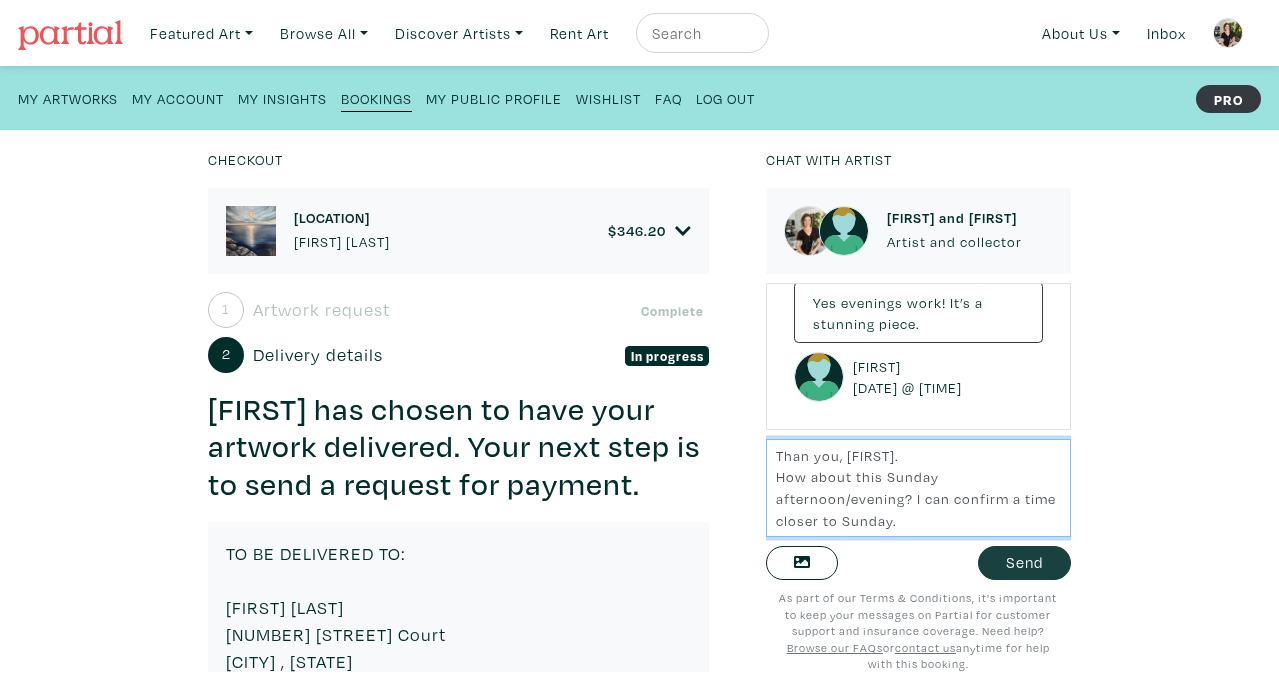 type on "Than you, Ashley.
How about this Sunday afternoon/evening? I can confirm a time closer to Sunday." 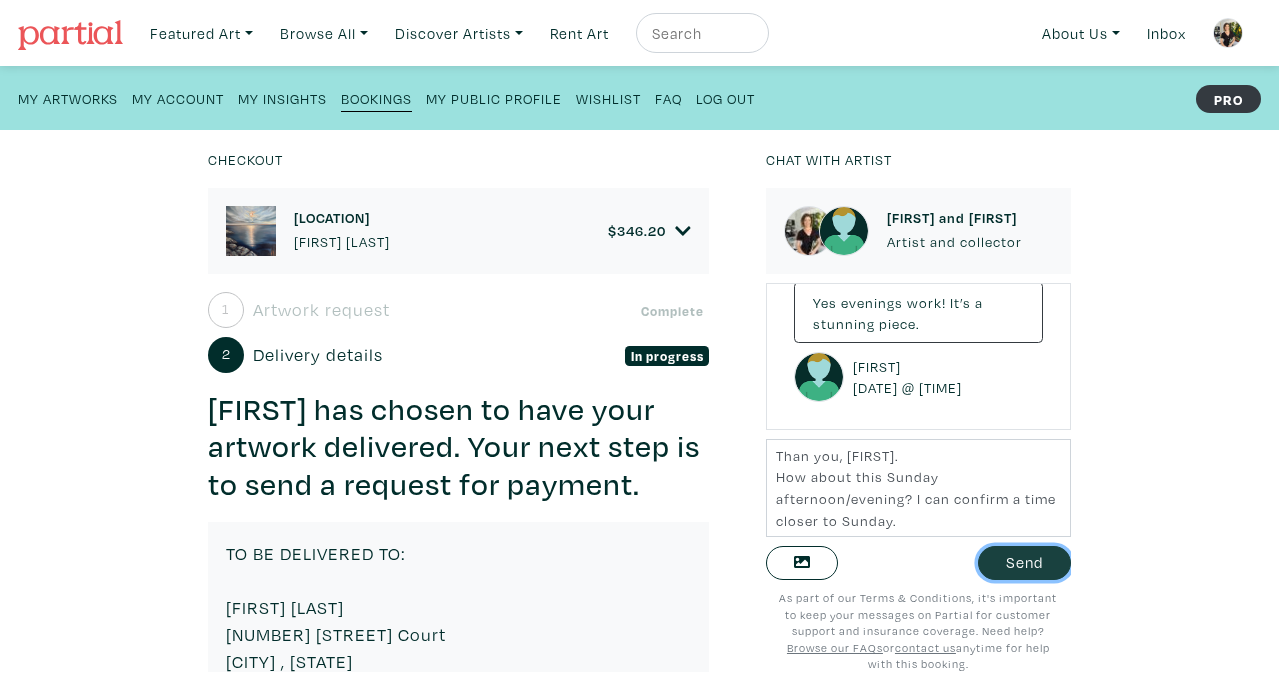 click on "Send" at bounding box center [1024, 563] 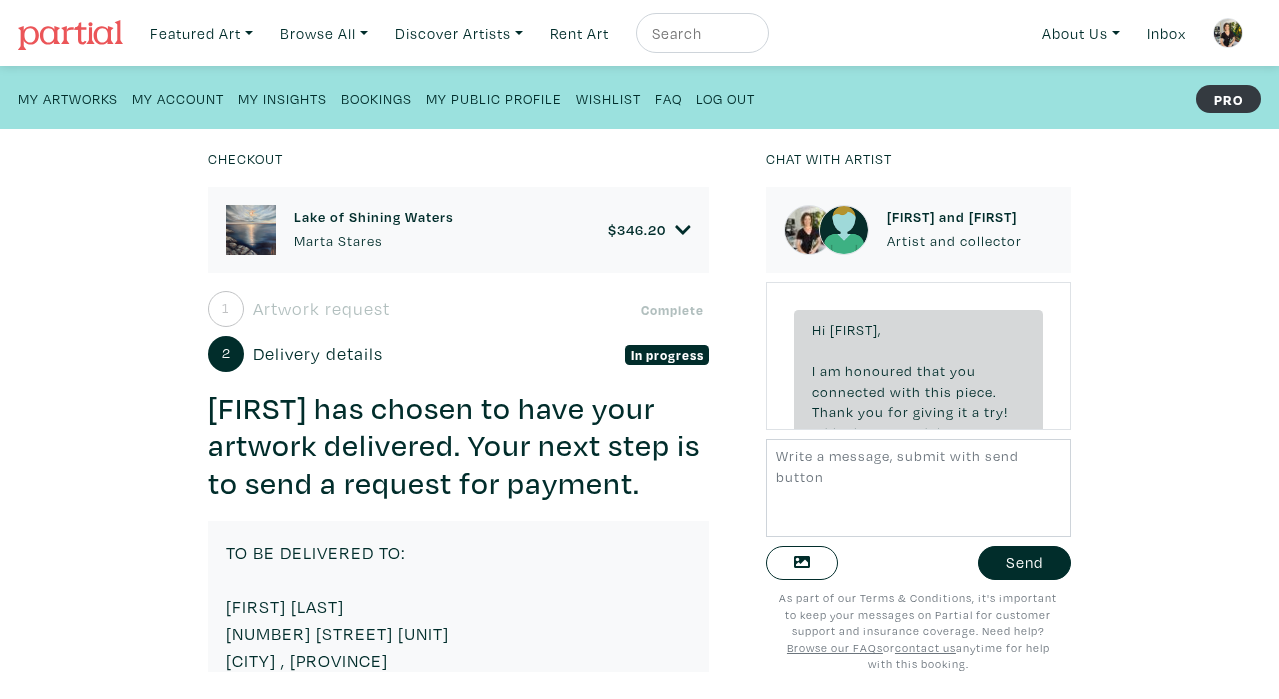 scroll, scrollTop: 0, scrollLeft: 0, axis: both 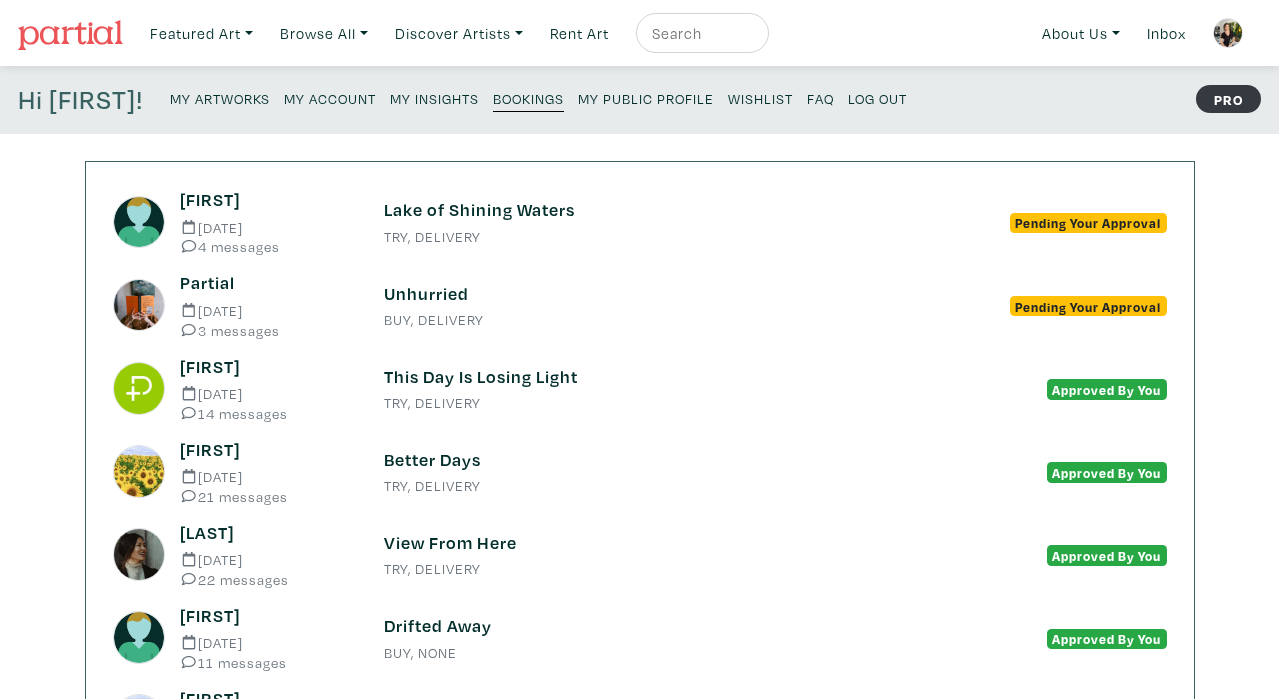 click on "Pending Your Approval" at bounding box center [1088, 223] 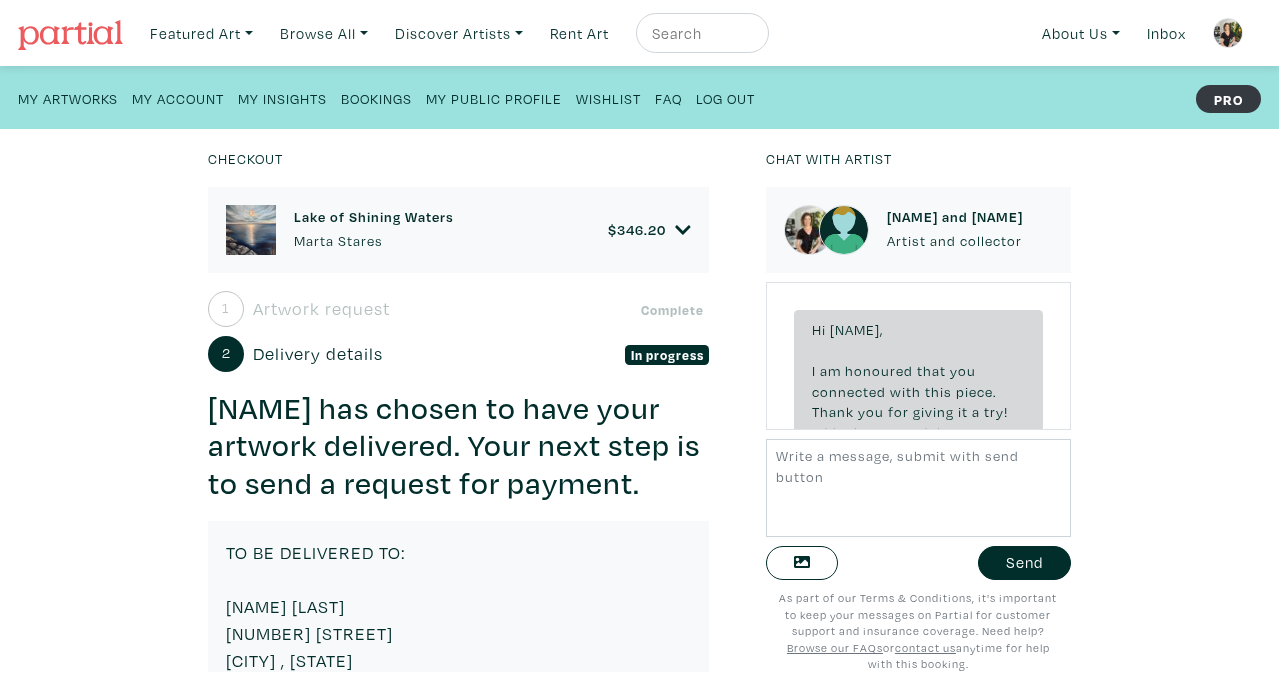 scroll, scrollTop: 0, scrollLeft: 0, axis: both 